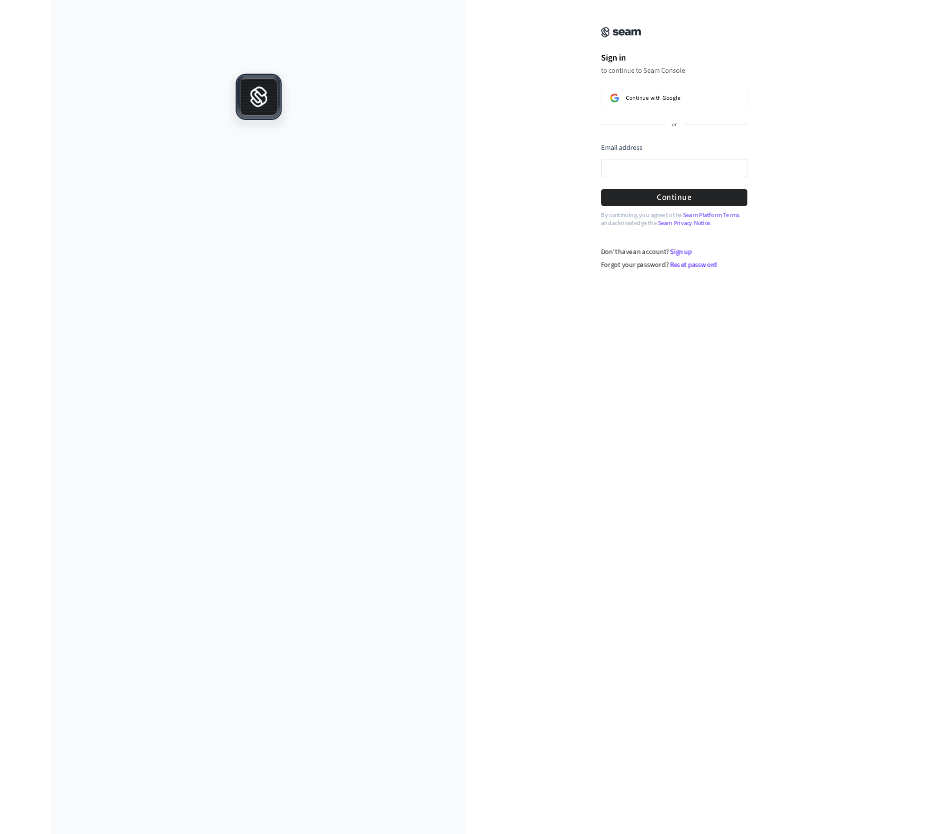 scroll, scrollTop: 0, scrollLeft: 0, axis: both 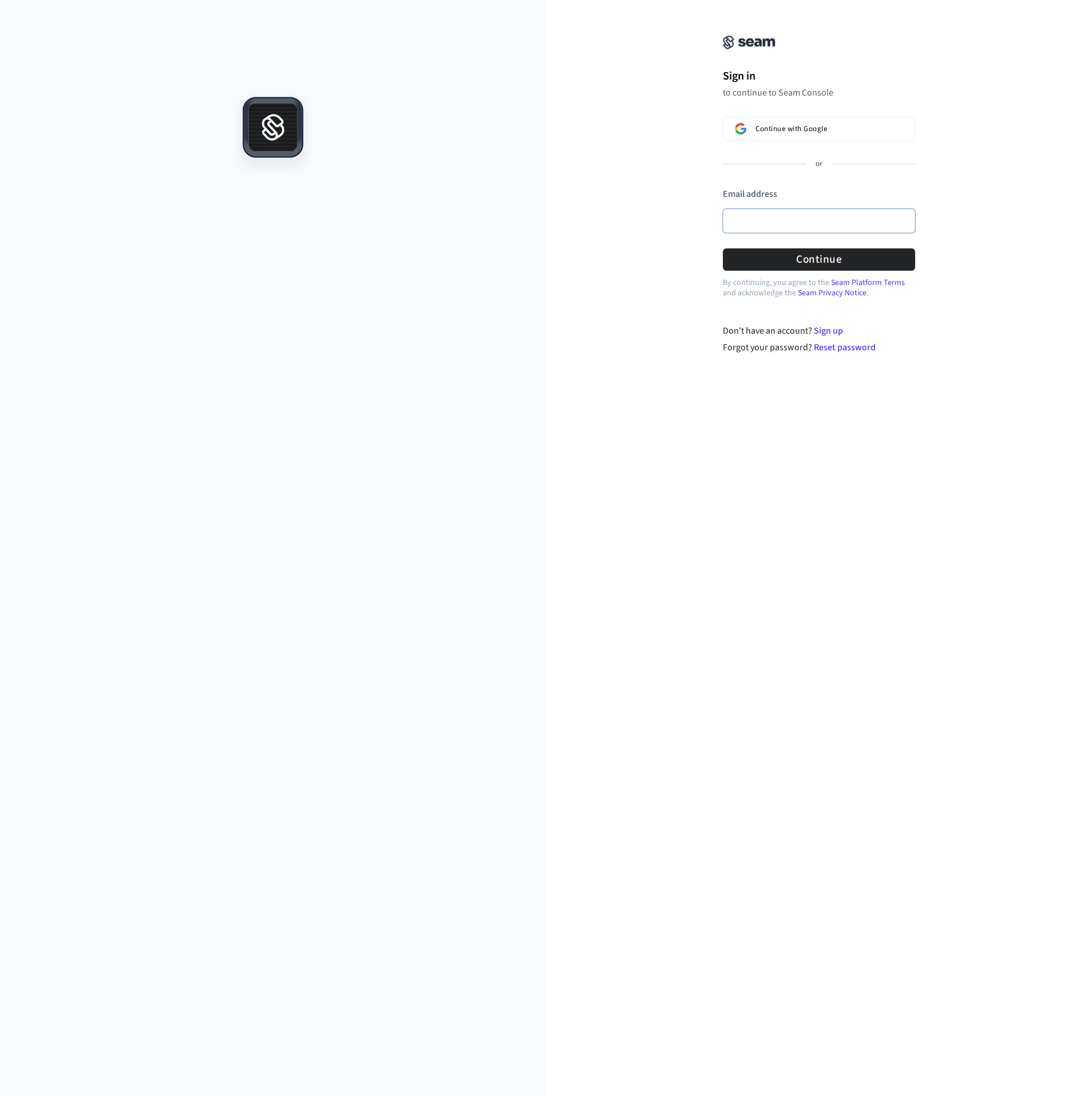 click on "Email address" at bounding box center [819, 221] 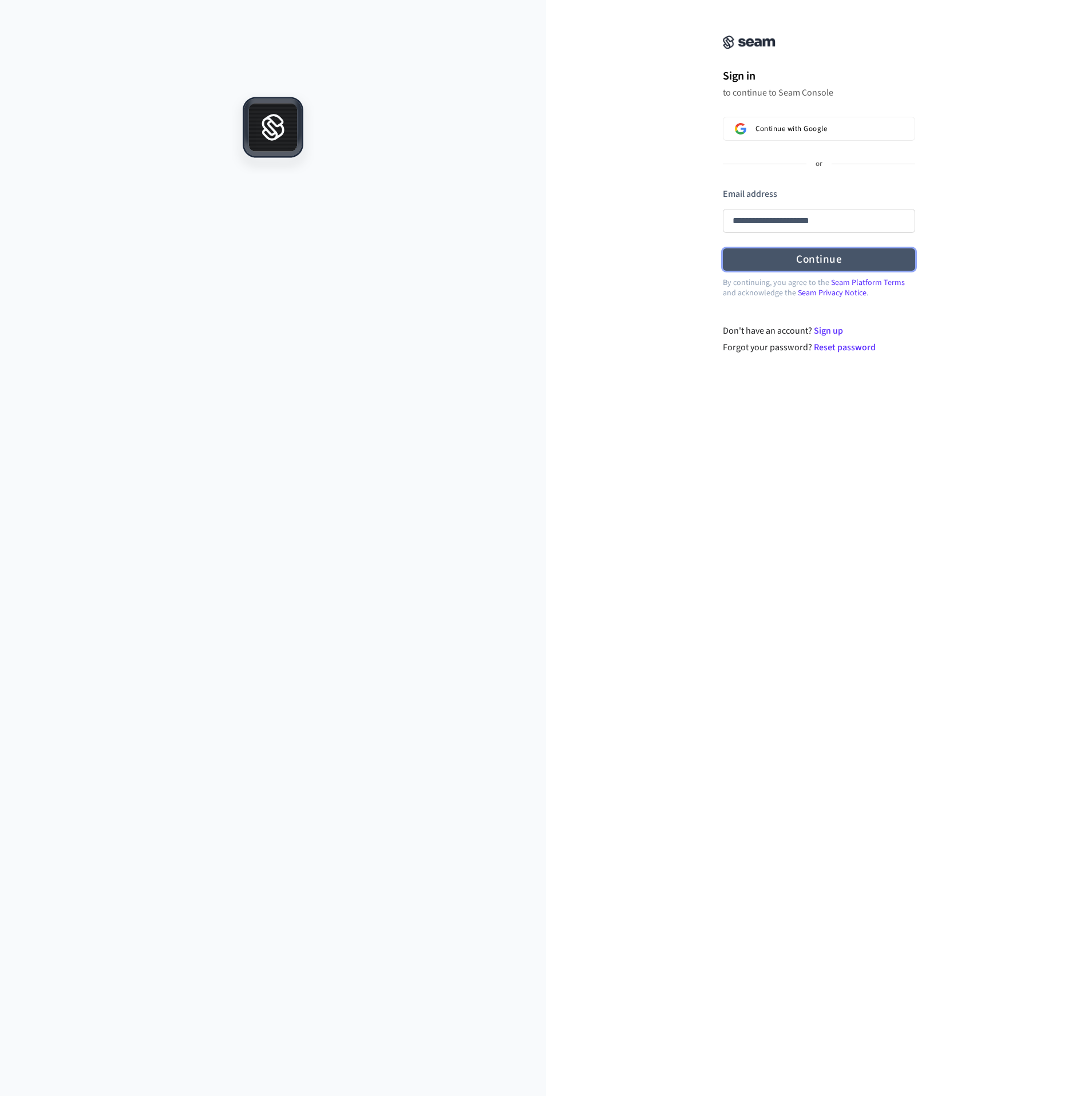 click on "Continue" at bounding box center [819, 259] 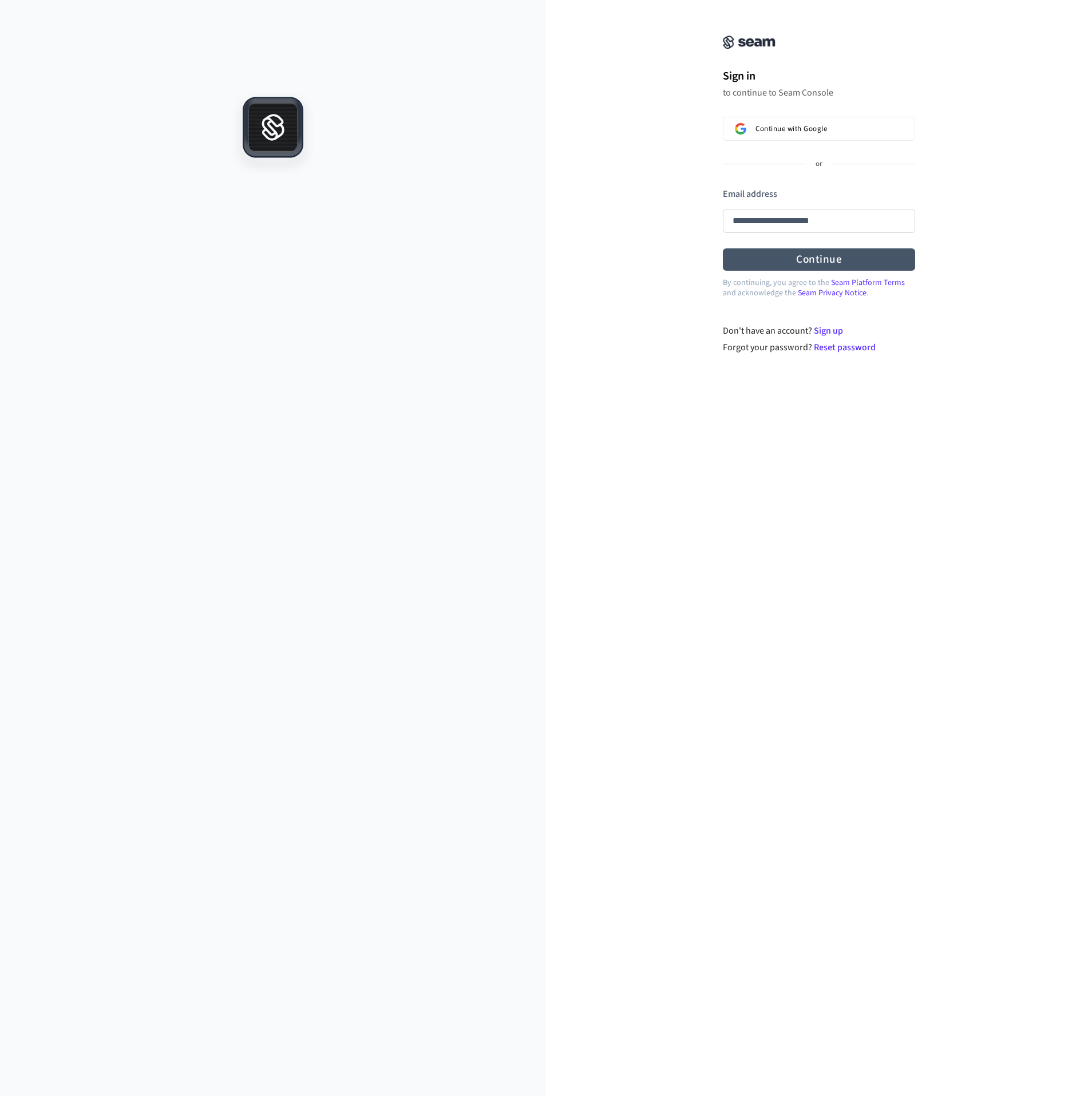 type on "**********" 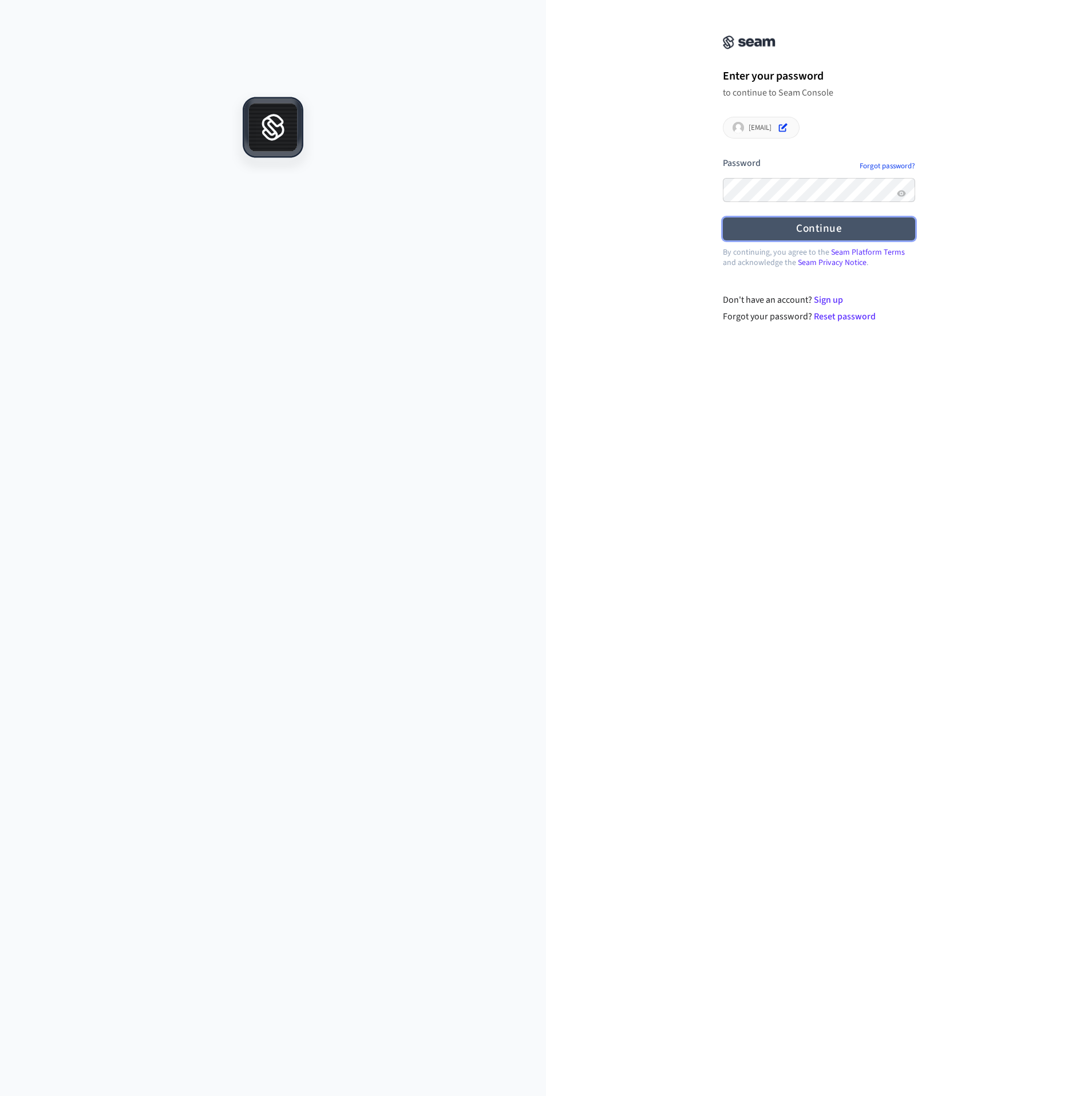 click on "Continue" at bounding box center [819, 228] 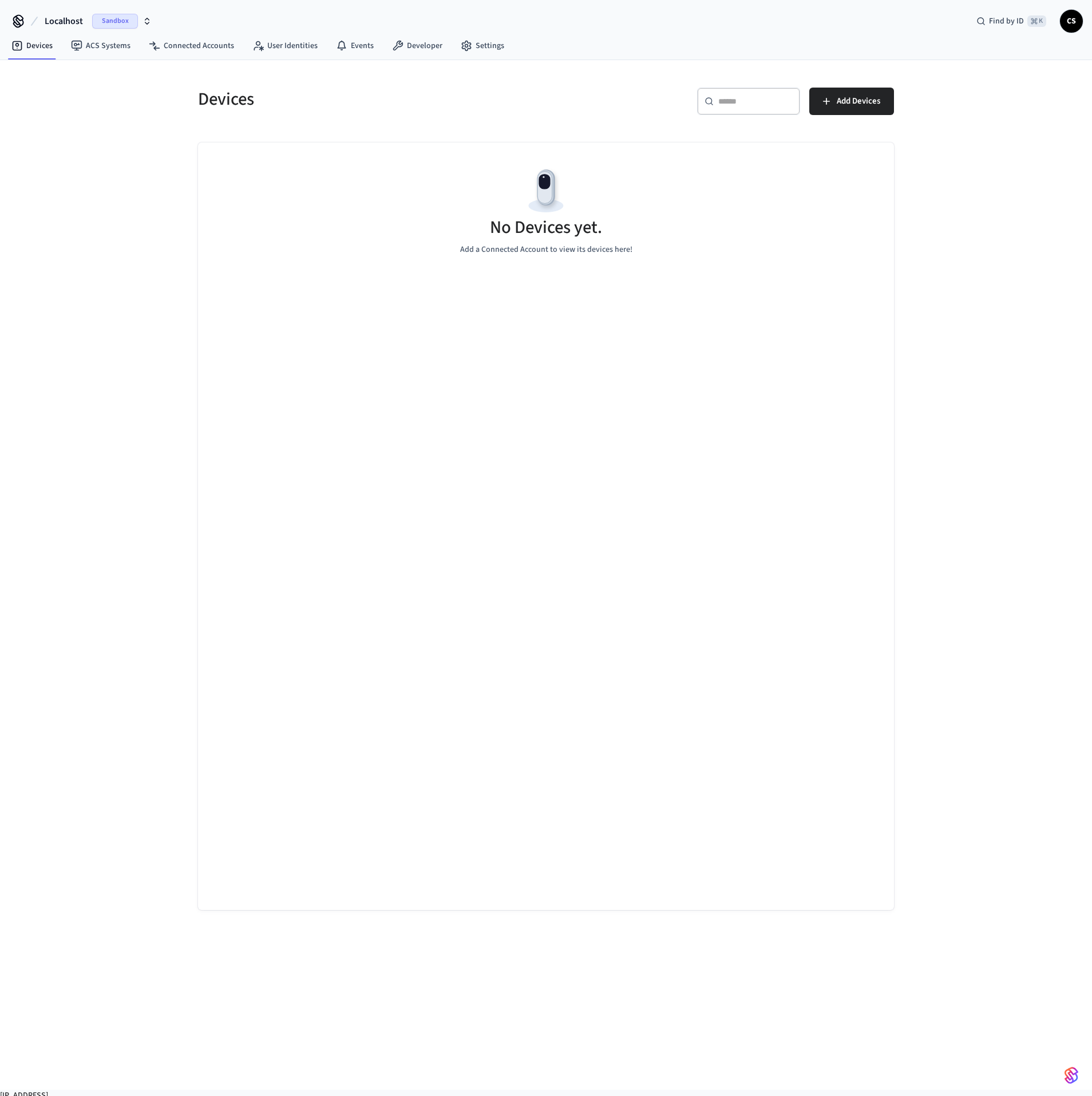 click on "Localhost" at bounding box center (64, 21) 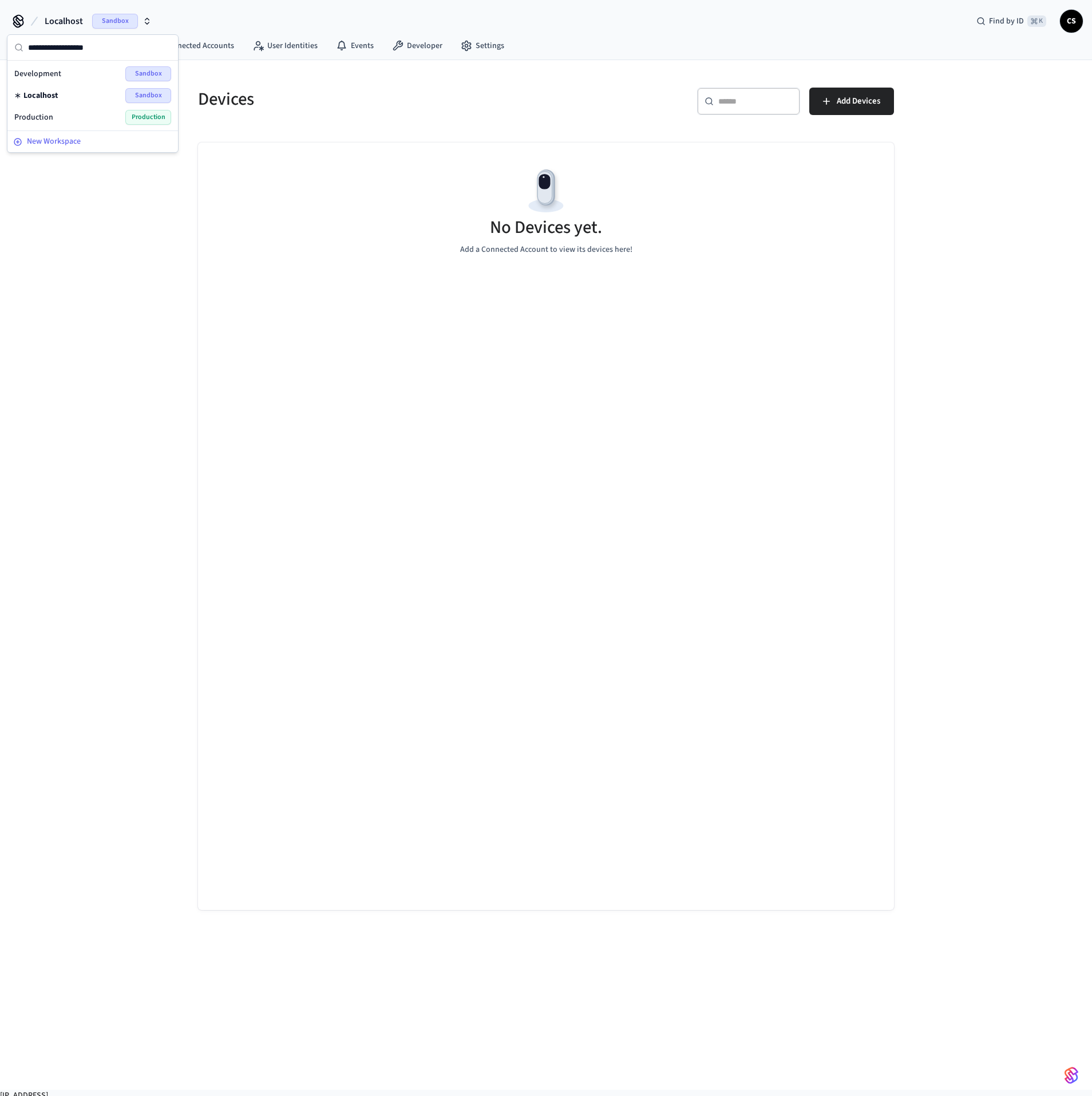 click on "New Workspace" at bounding box center (54, 141) 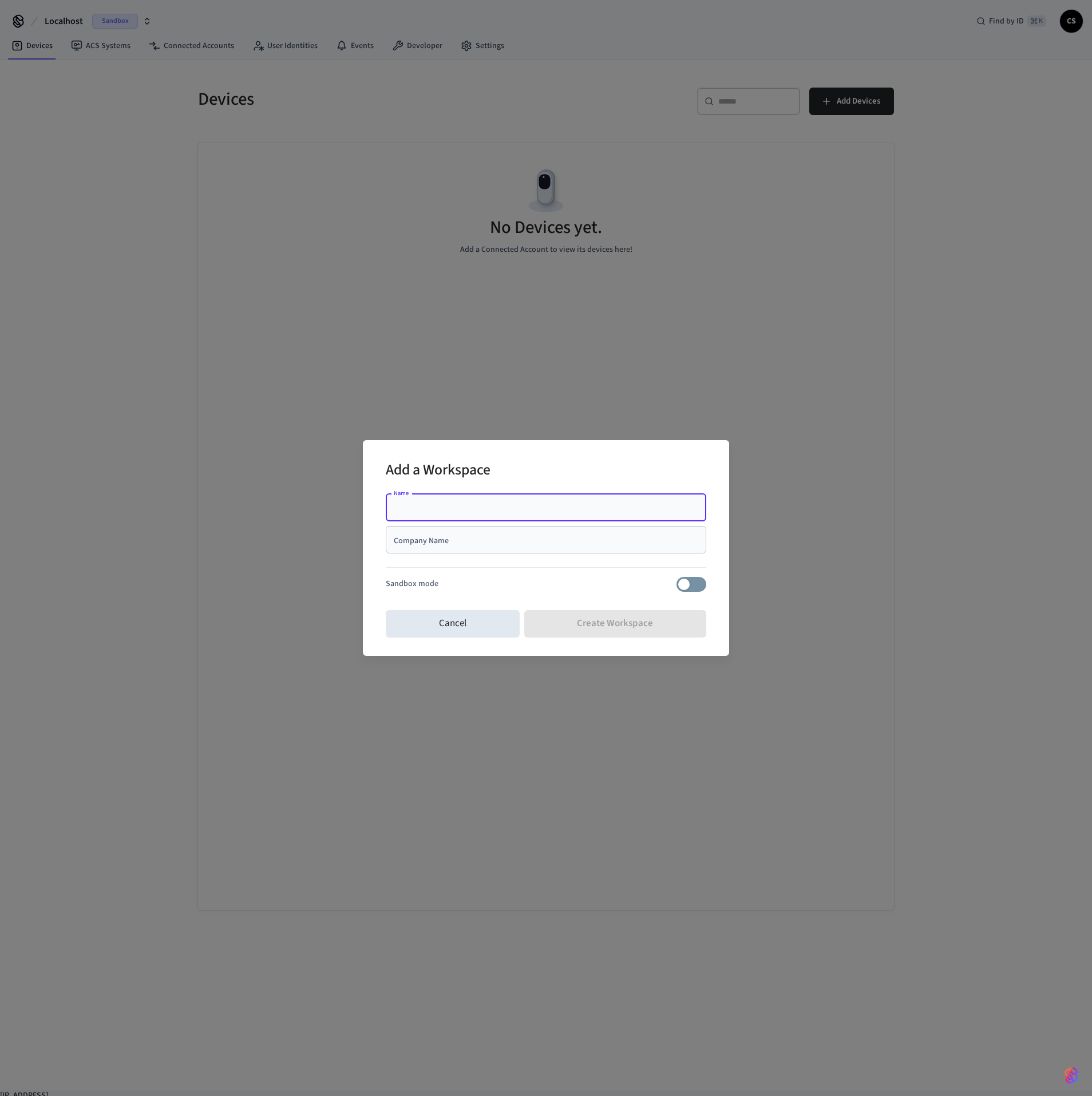 click on "Name" at bounding box center (546, 508) 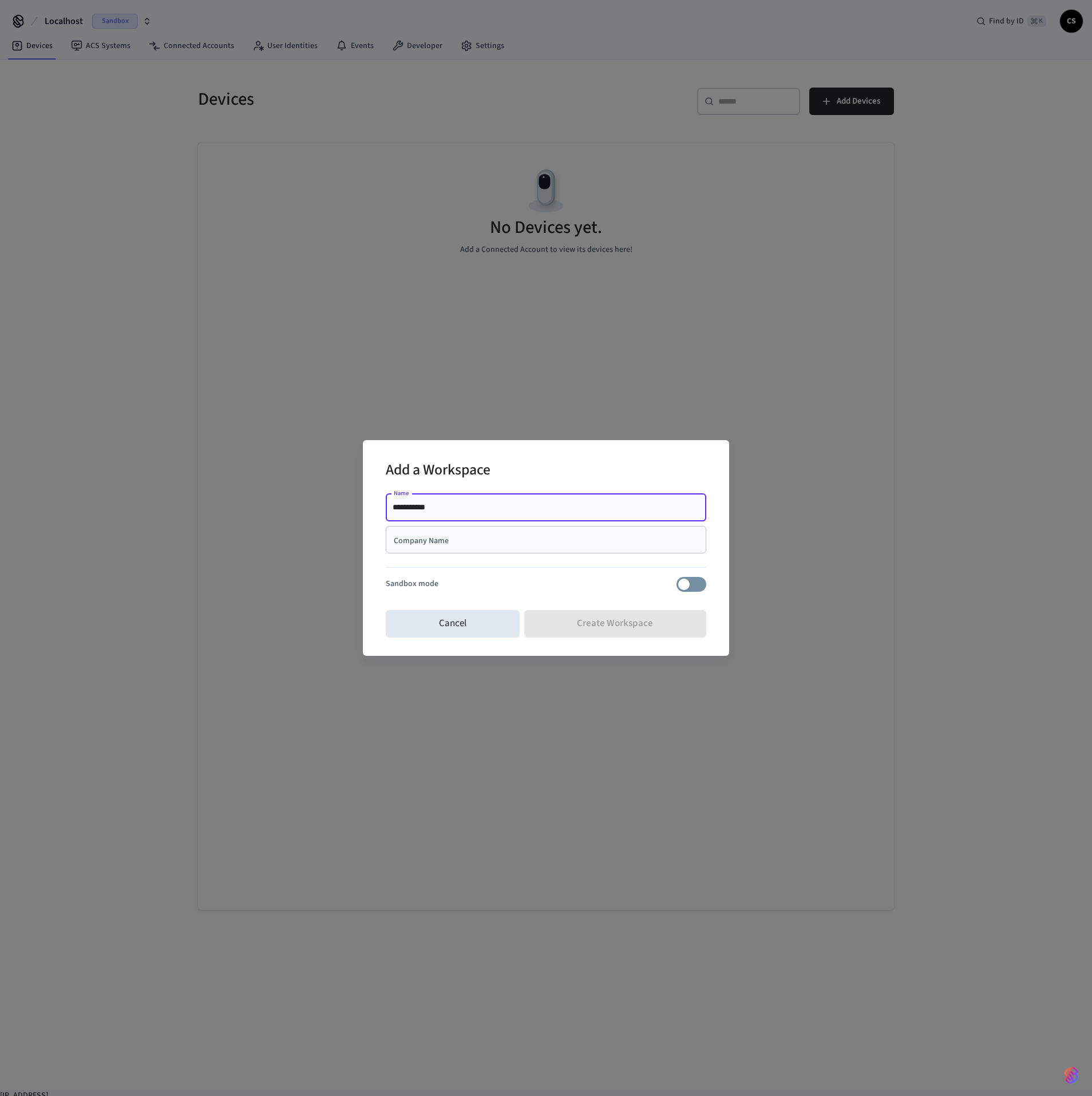type on "**********" 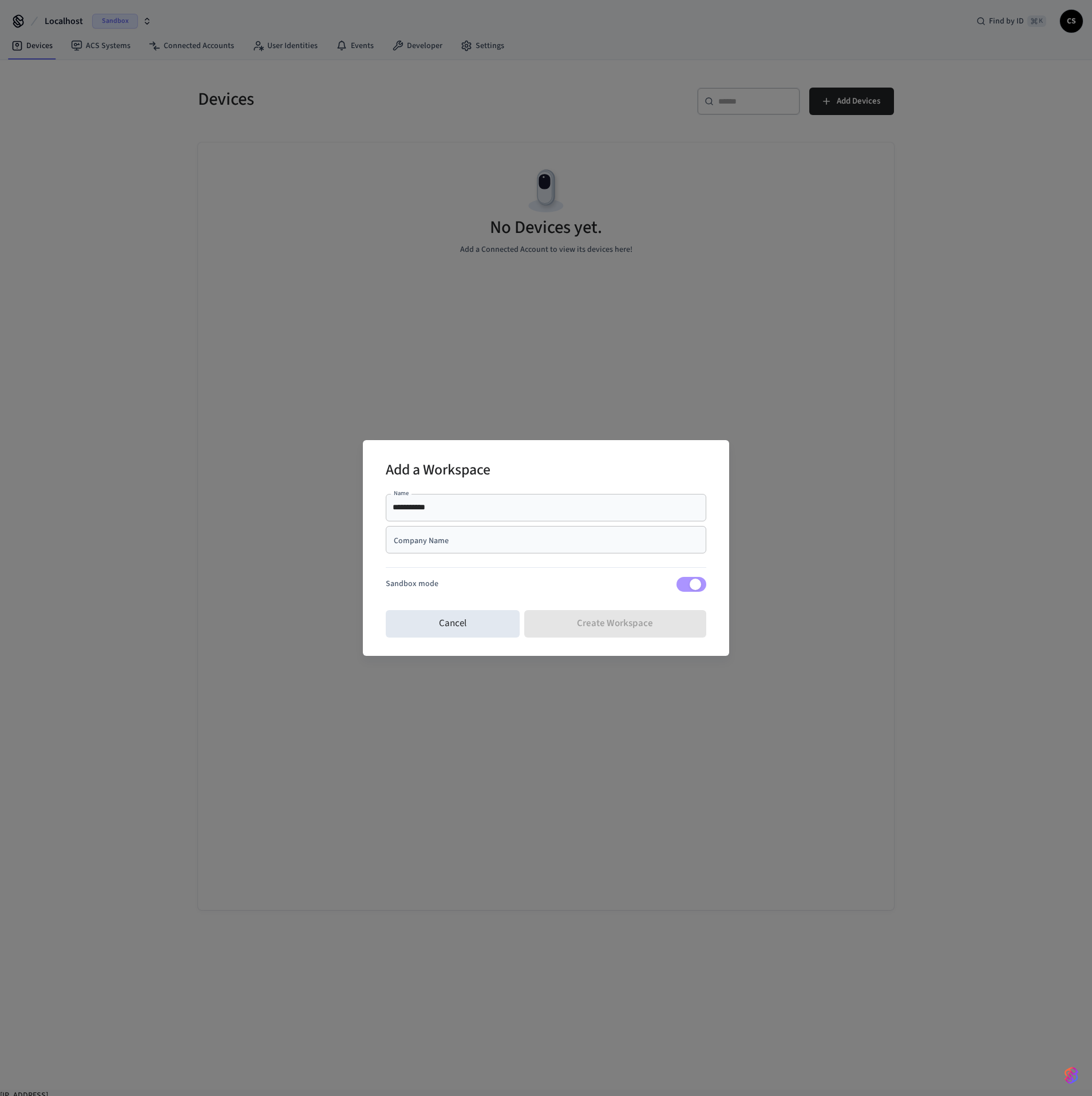 click on "Company Name" at bounding box center (546, 540) 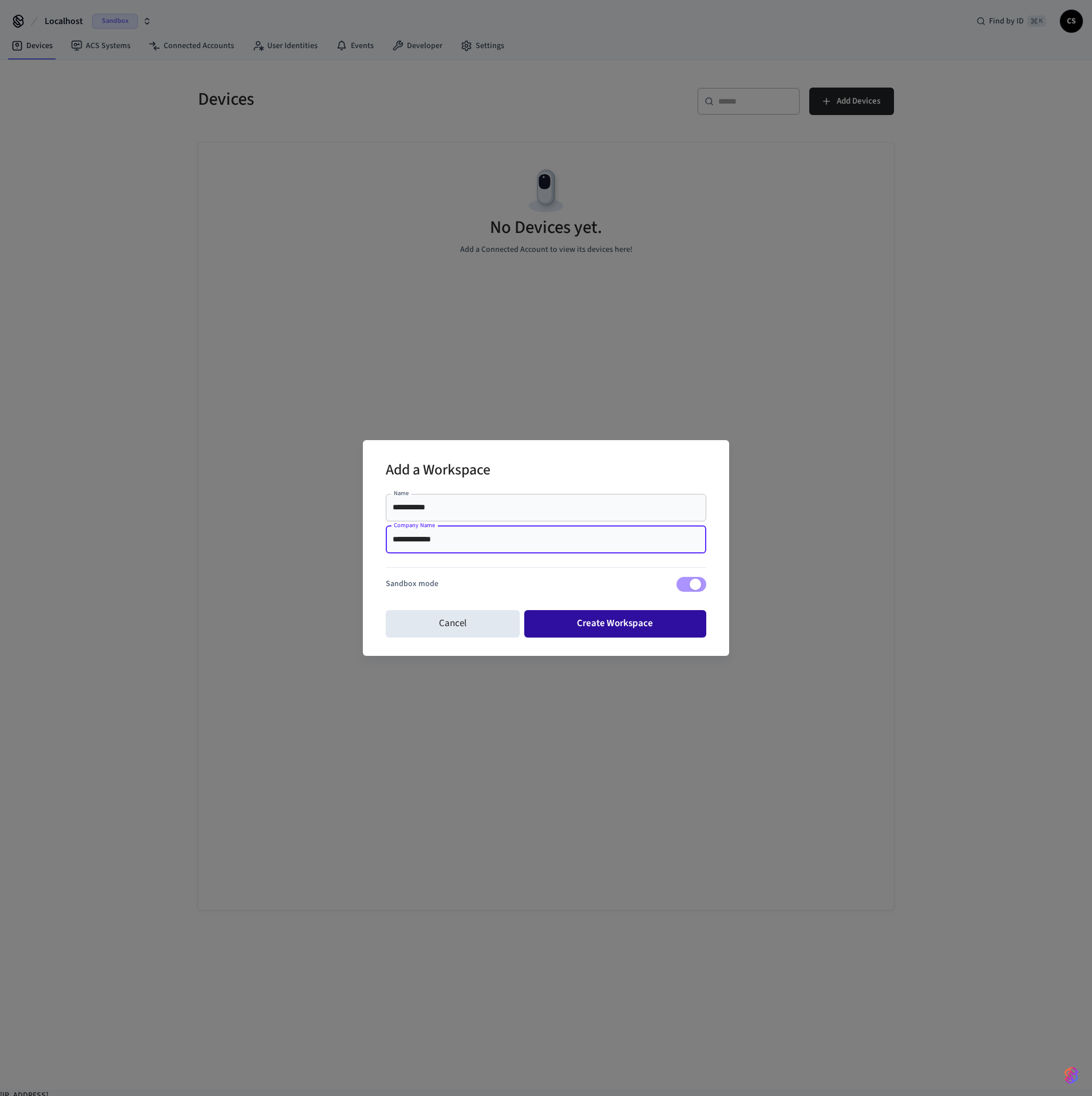 type on "**********" 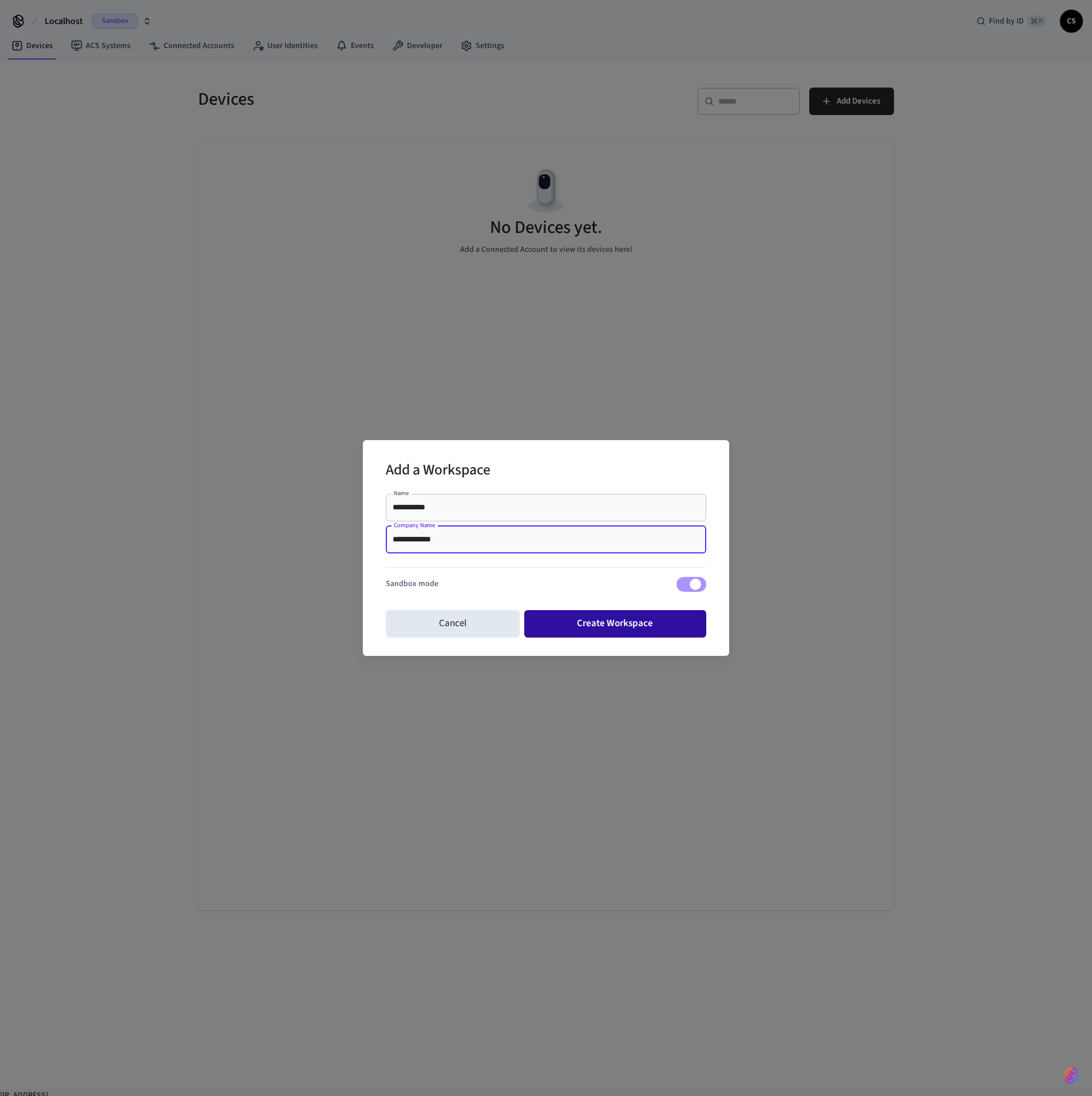 click on "Create Workspace" at bounding box center [615, 624] 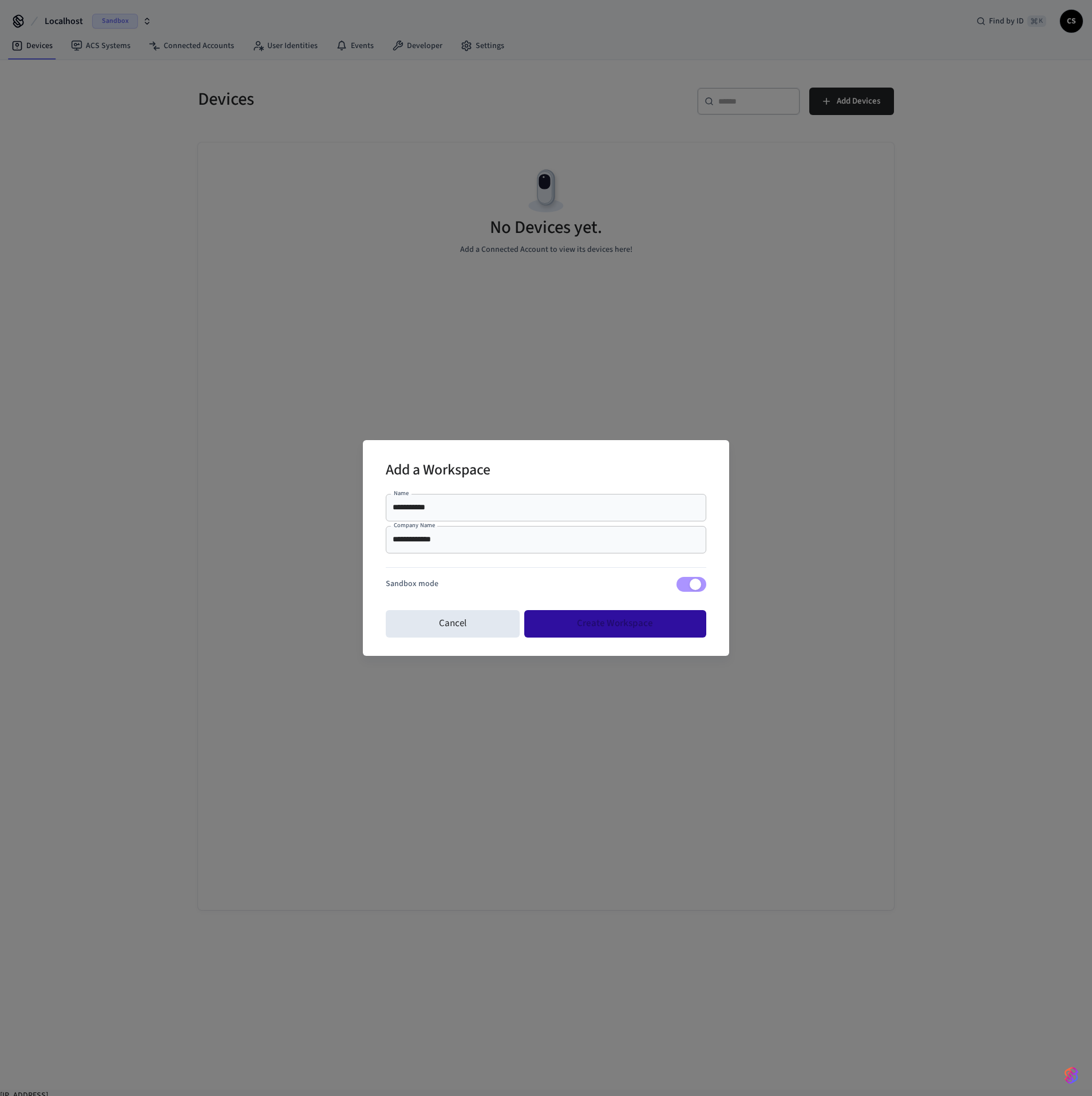type 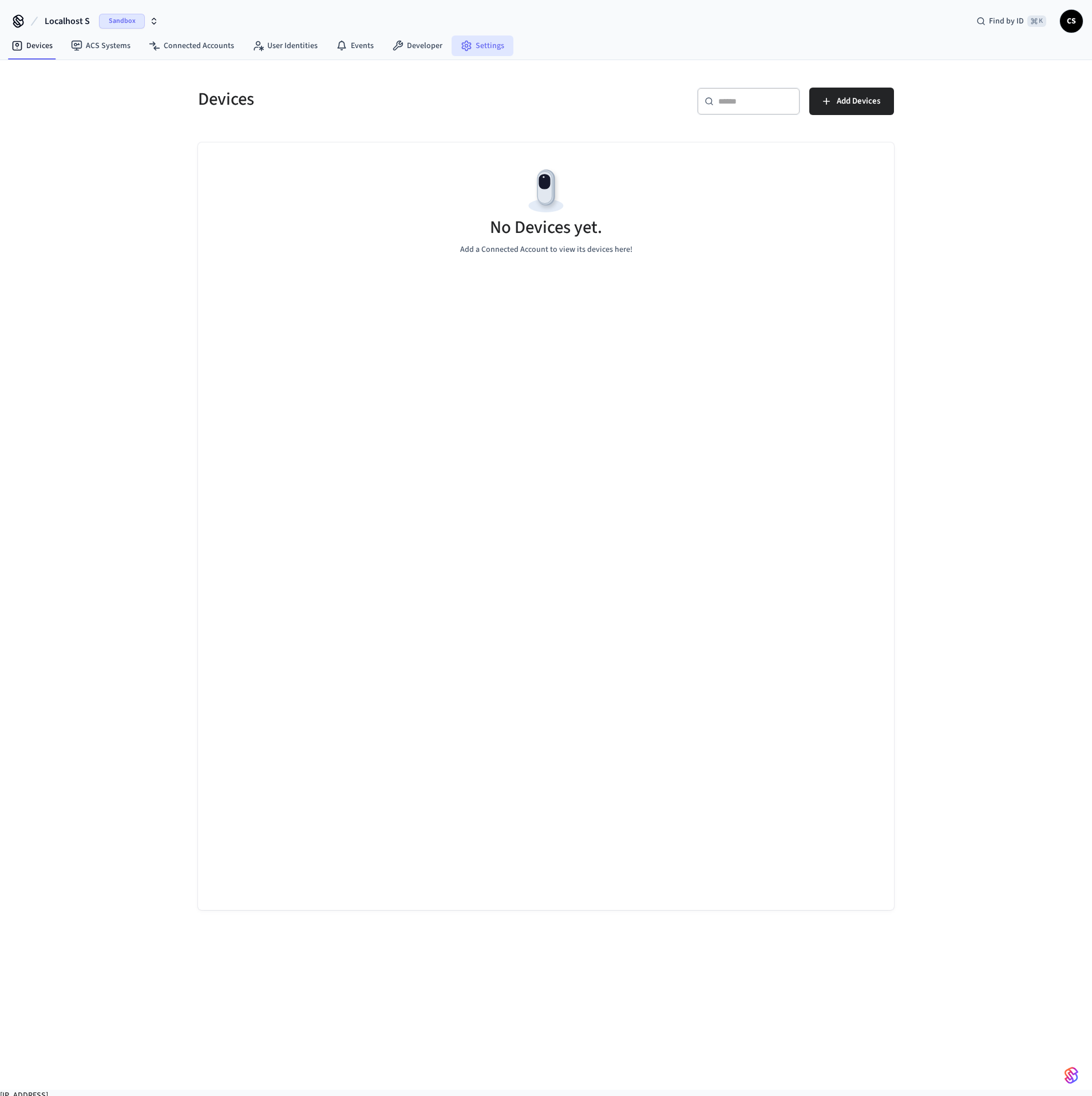 click on "Settings" at bounding box center [482, 46] 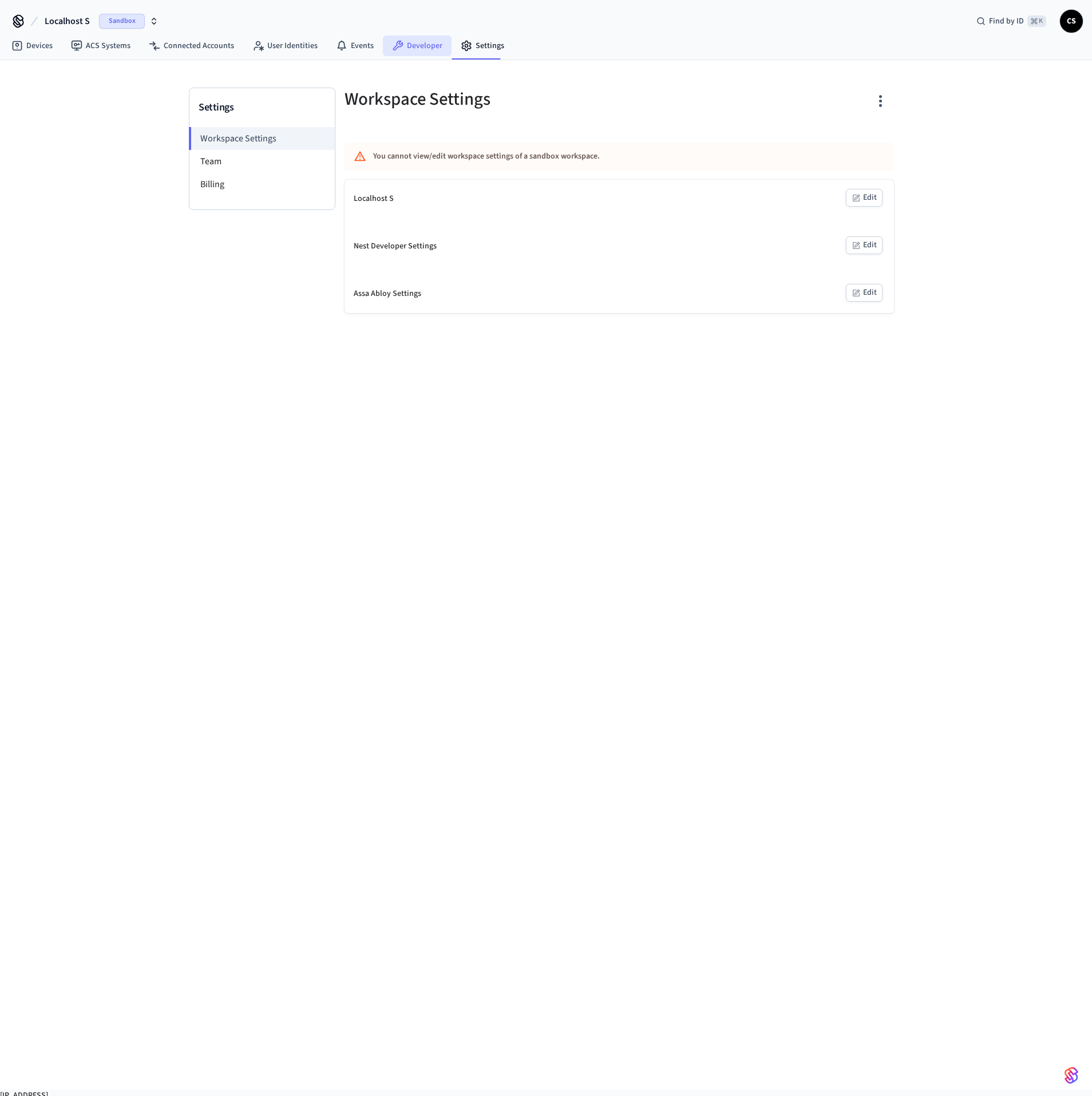 click on "Developer" at bounding box center (417, 46) 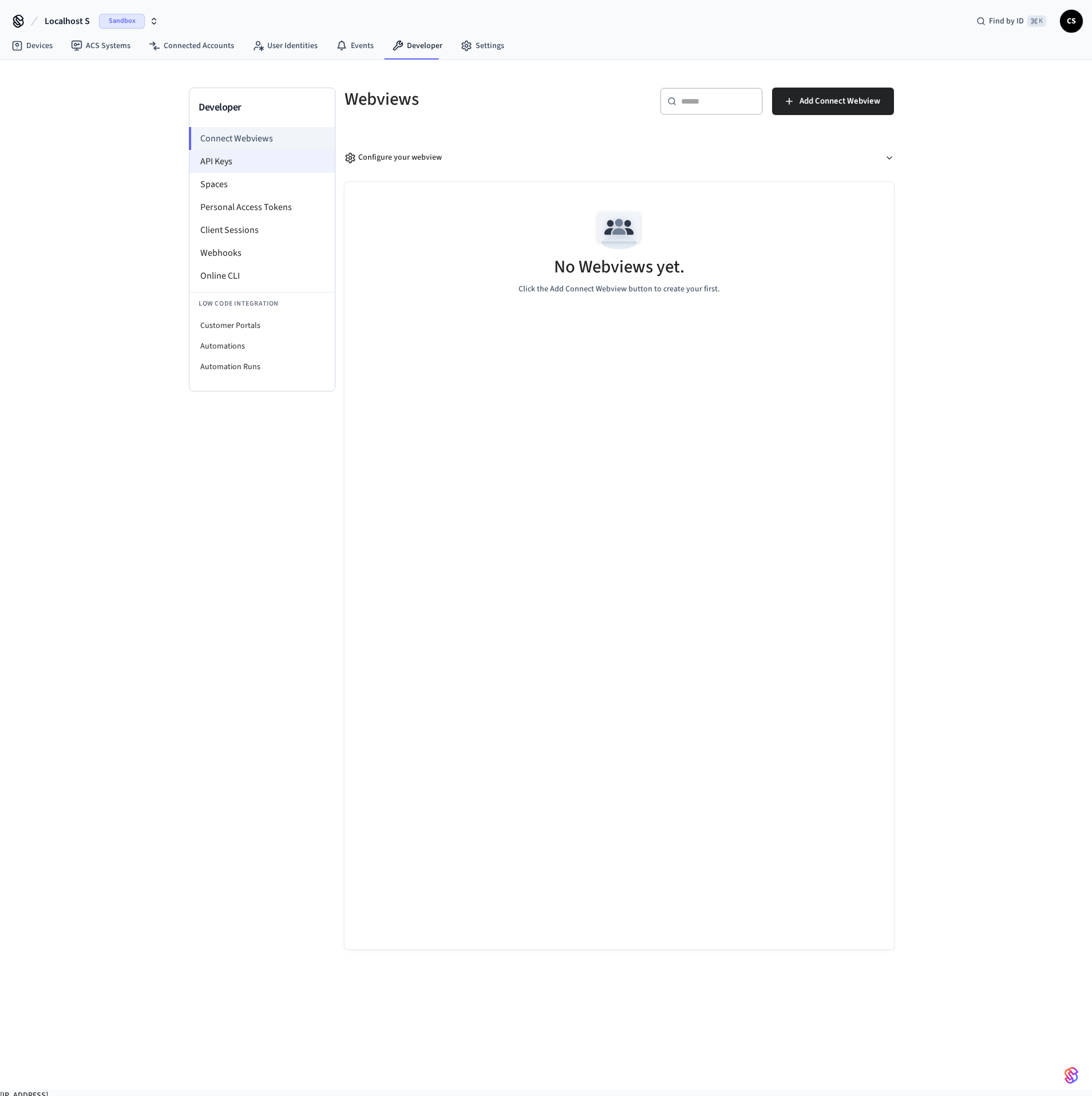 click on "API Keys" at bounding box center (262, 161) 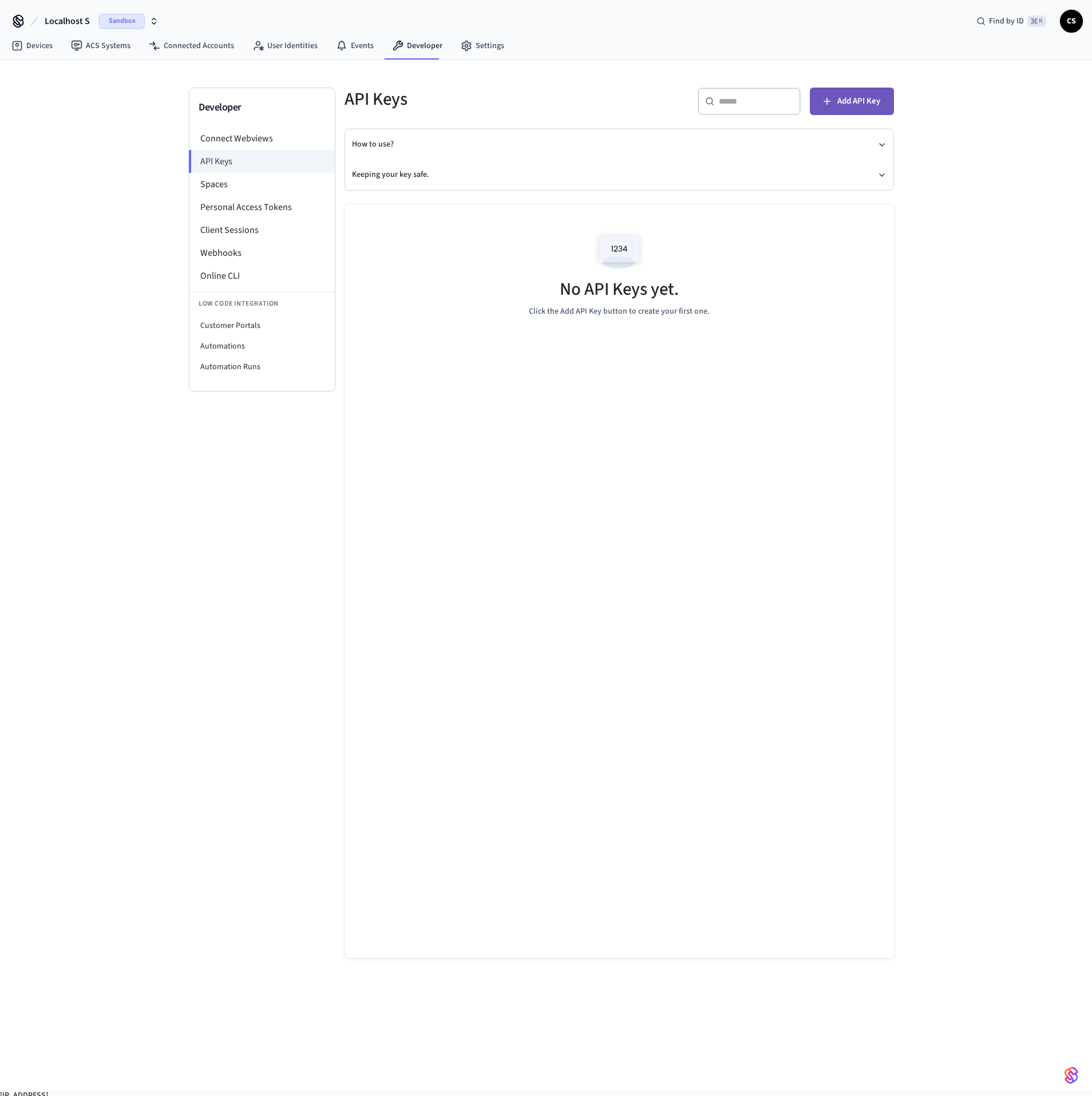 click on "Add API Key" at bounding box center [858, 101] 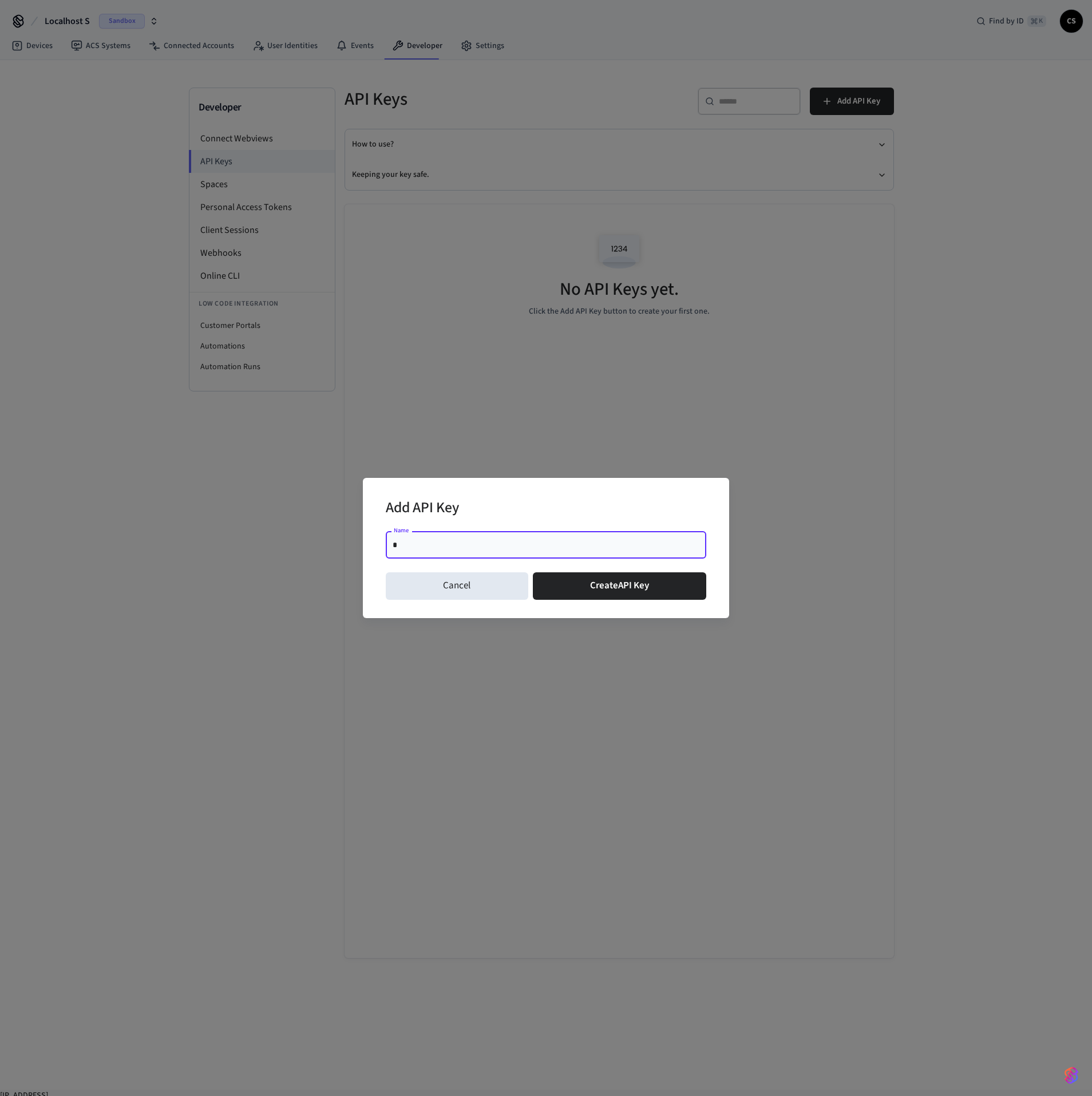 type on "*" 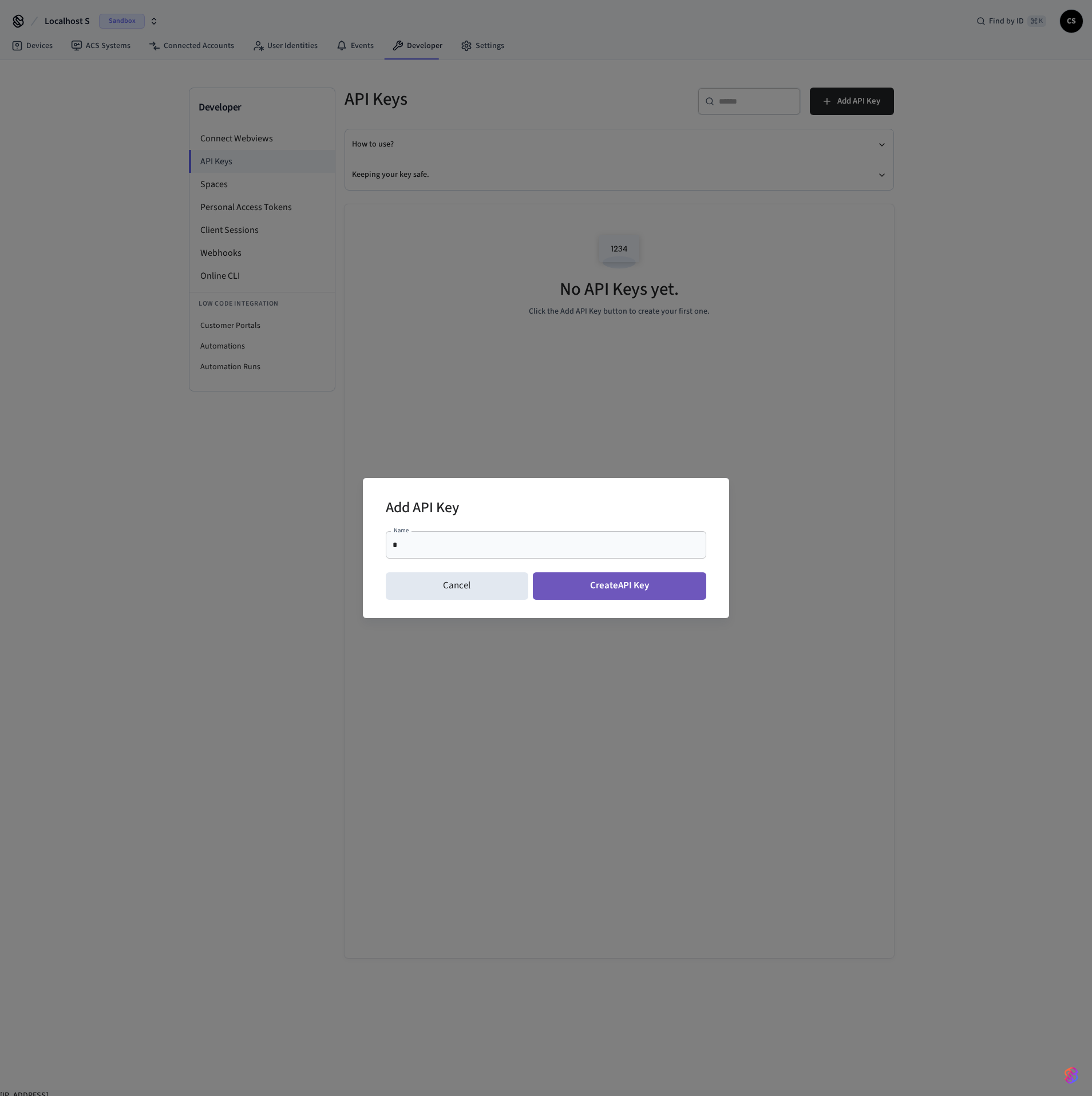 click on "Create  API Key" at bounding box center [620, 586] 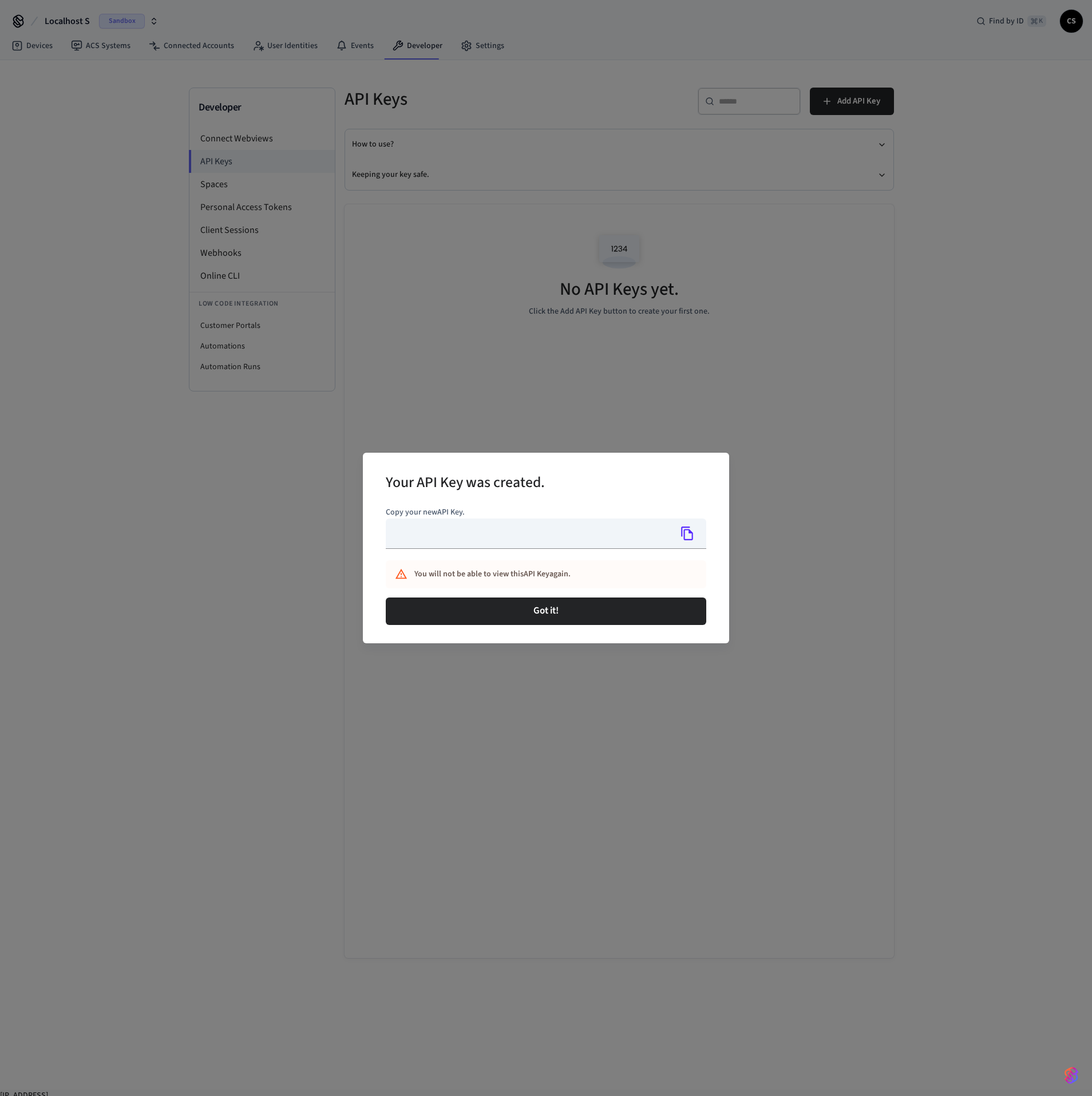 type on "**********" 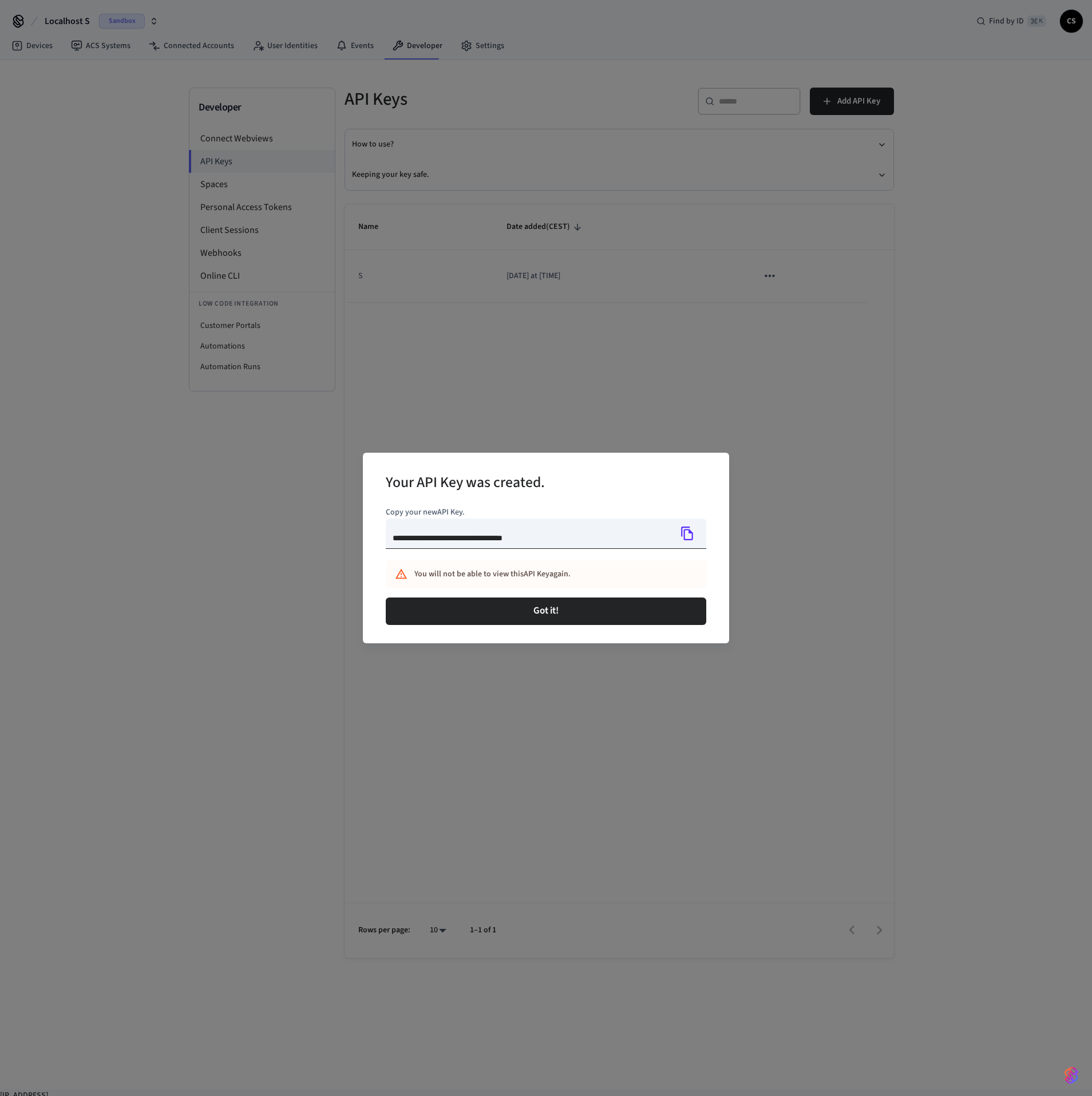 click 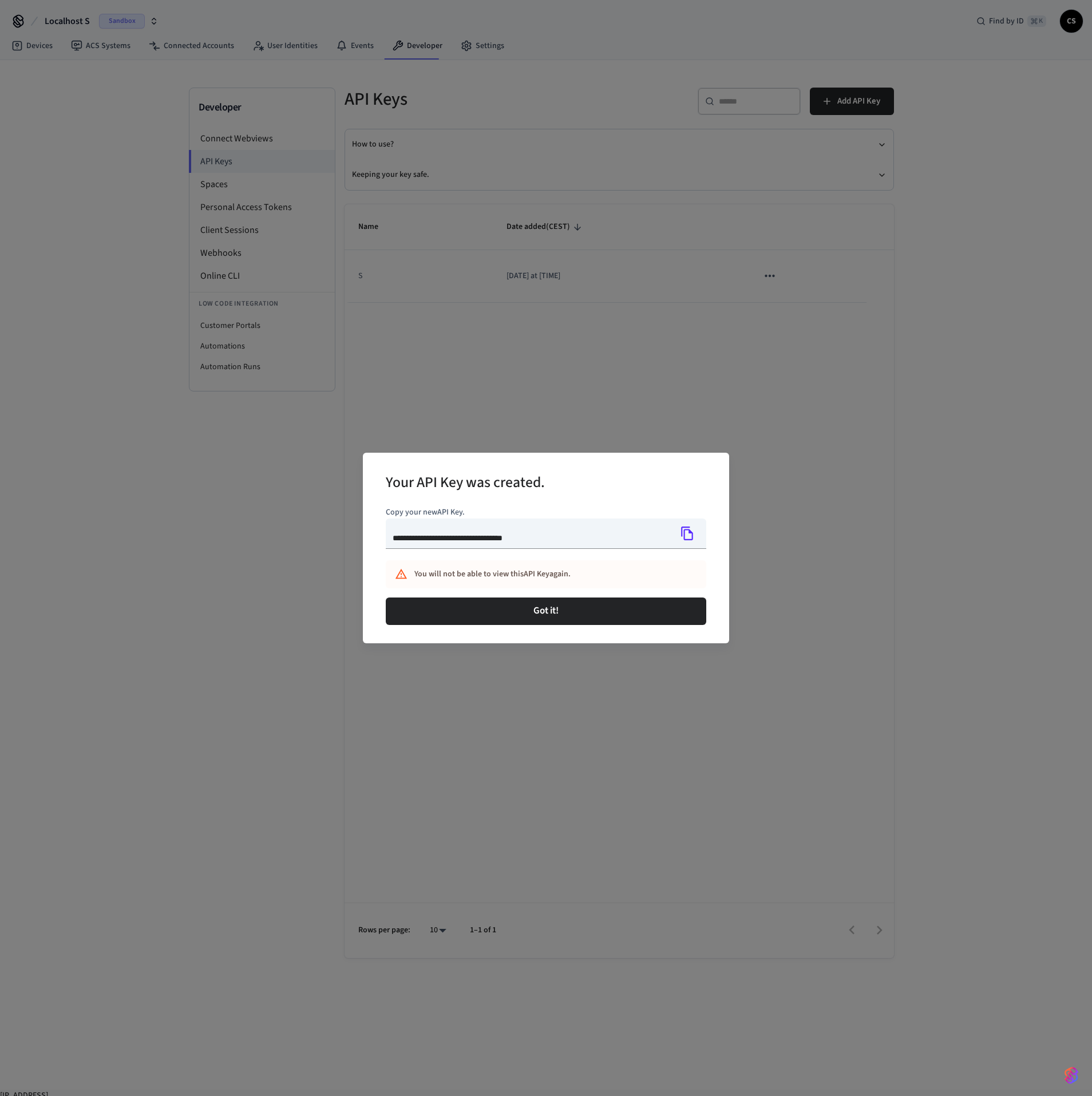 click on "**********" at bounding box center [546, 548] 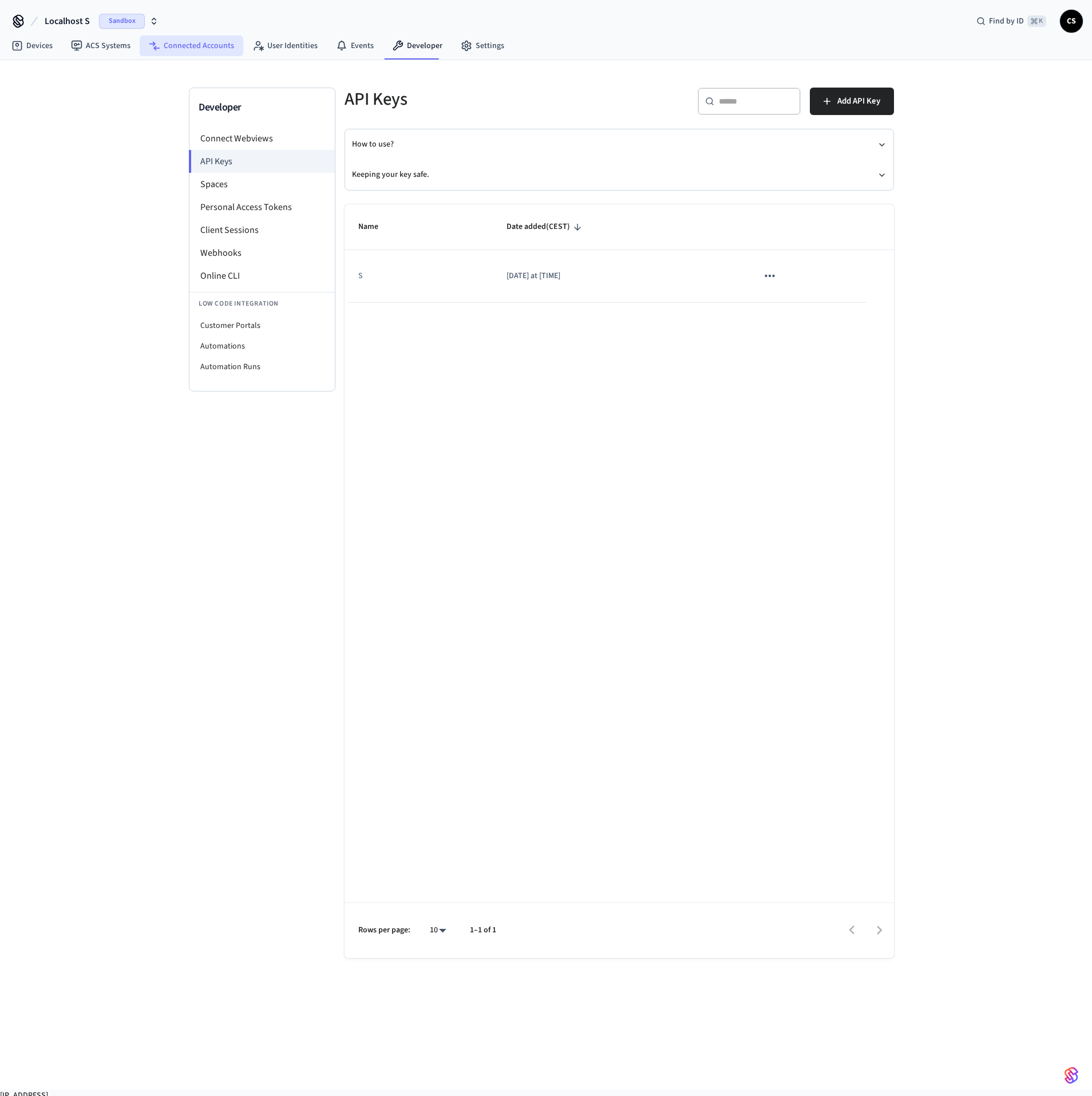 click on "Connected Accounts" at bounding box center [191, 46] 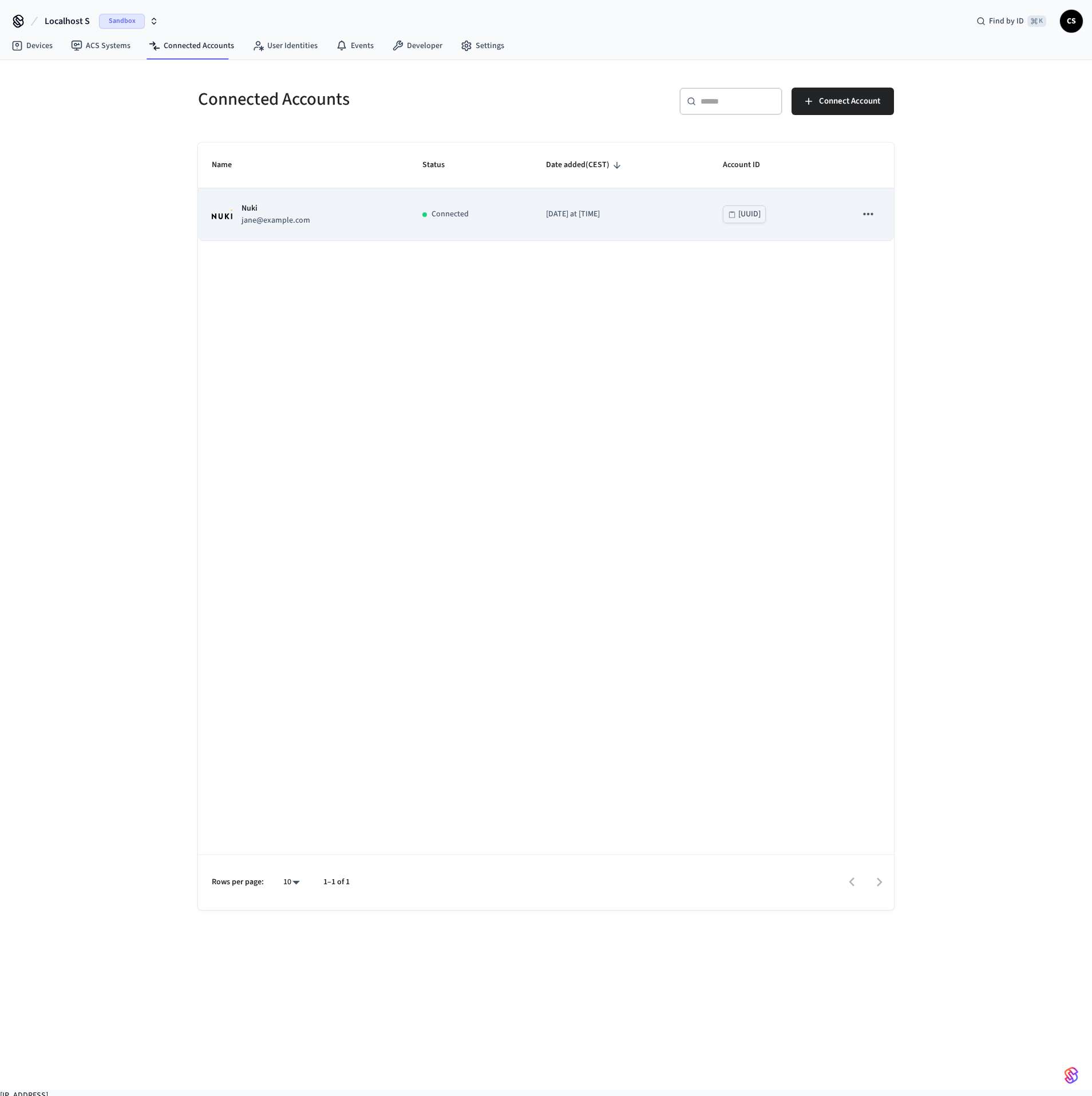 click on "[NAME] [EMAIL]" at bounding box center (303, 215) 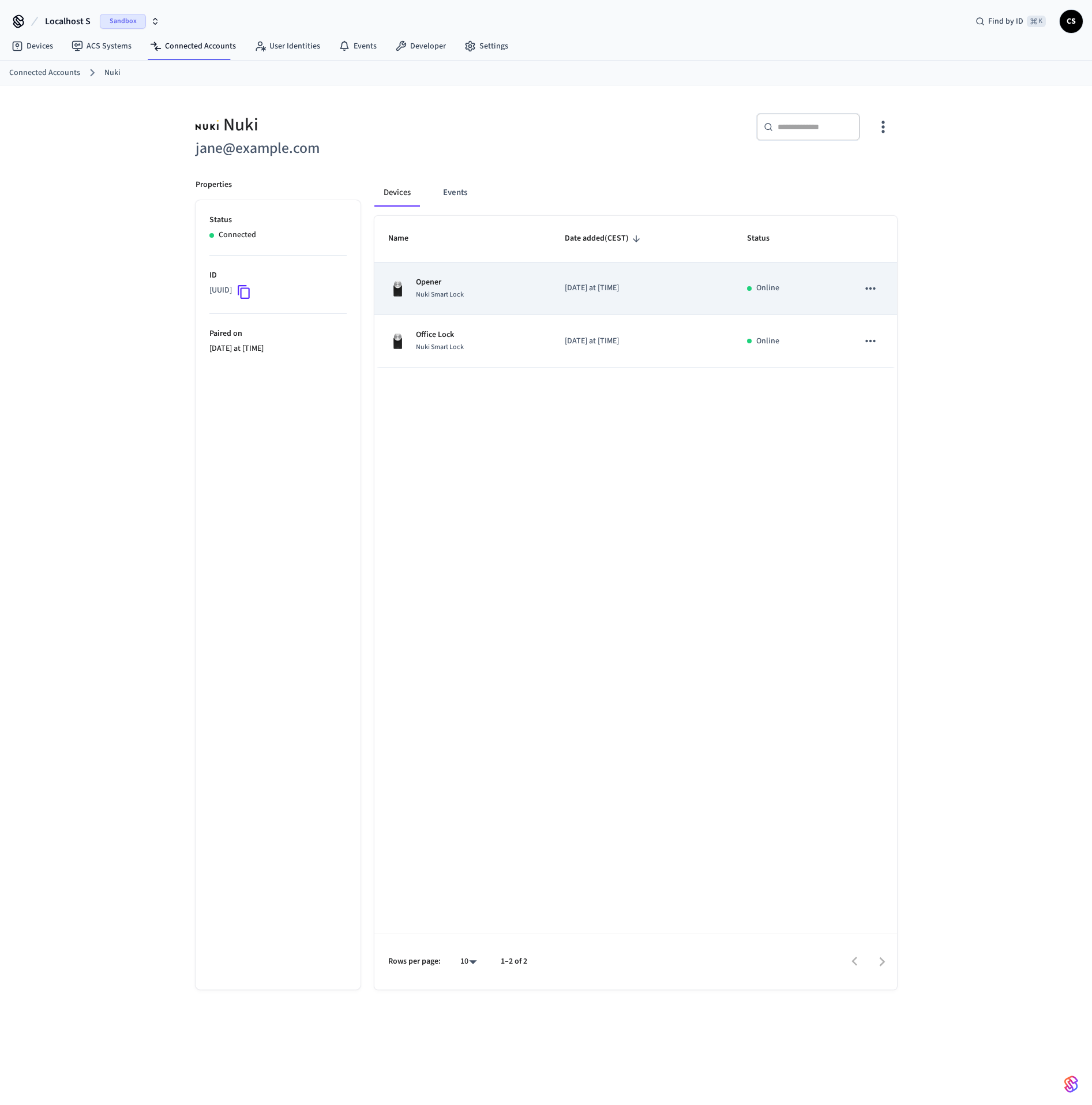 click 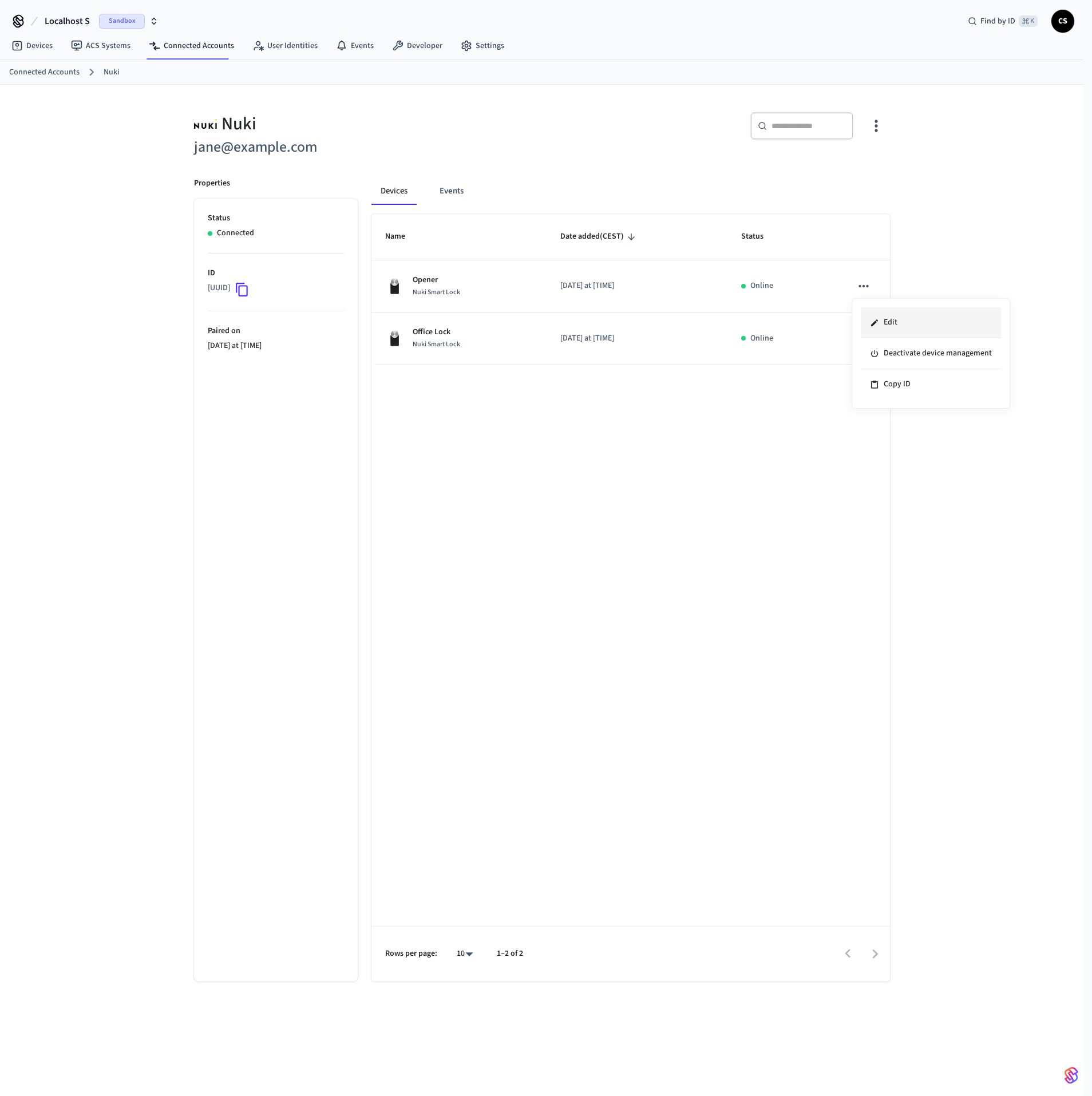 click on "Edit" at bounding box center [931, 323] 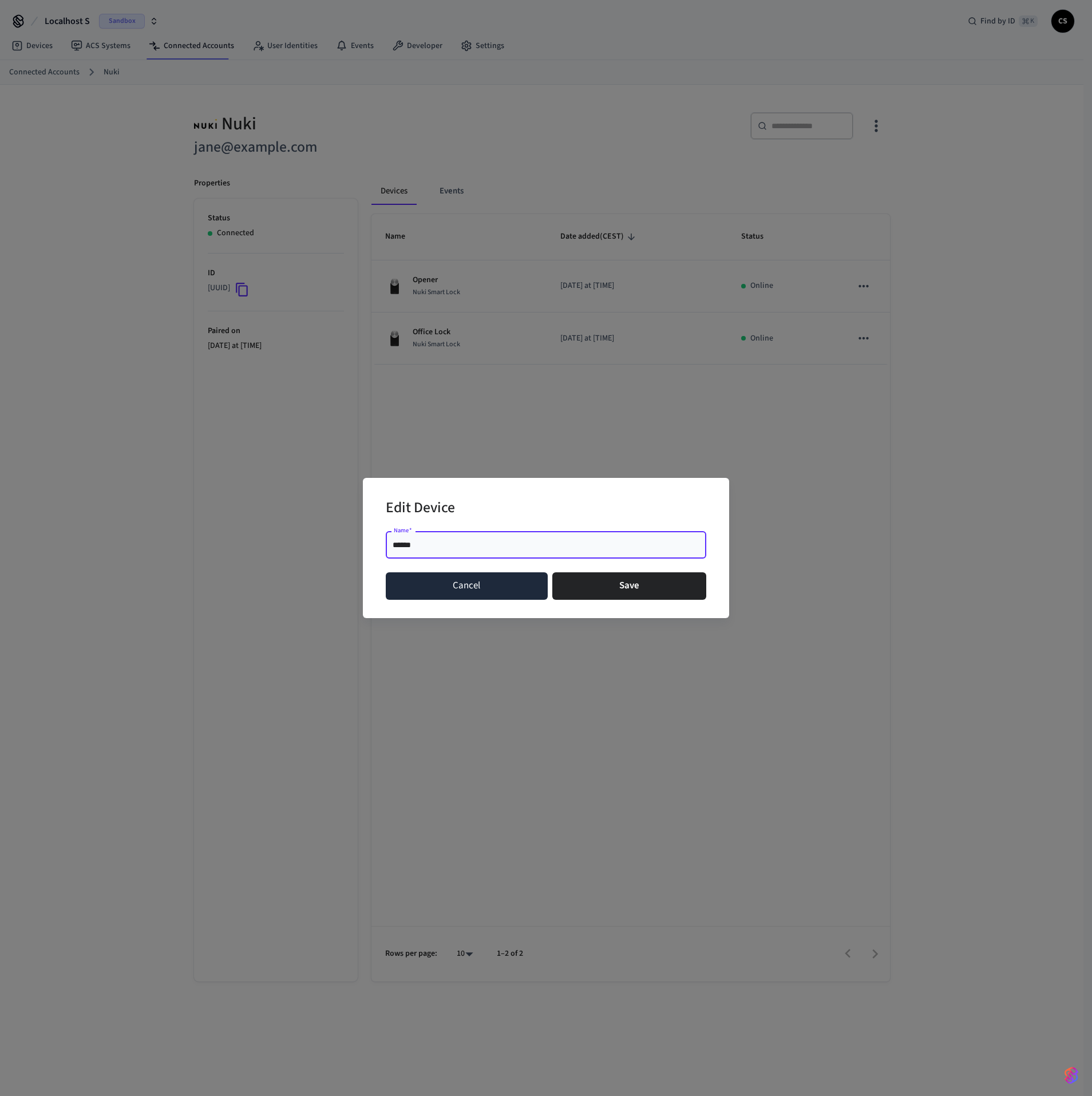 click on "Cancel" at bounding box center [466, 586] 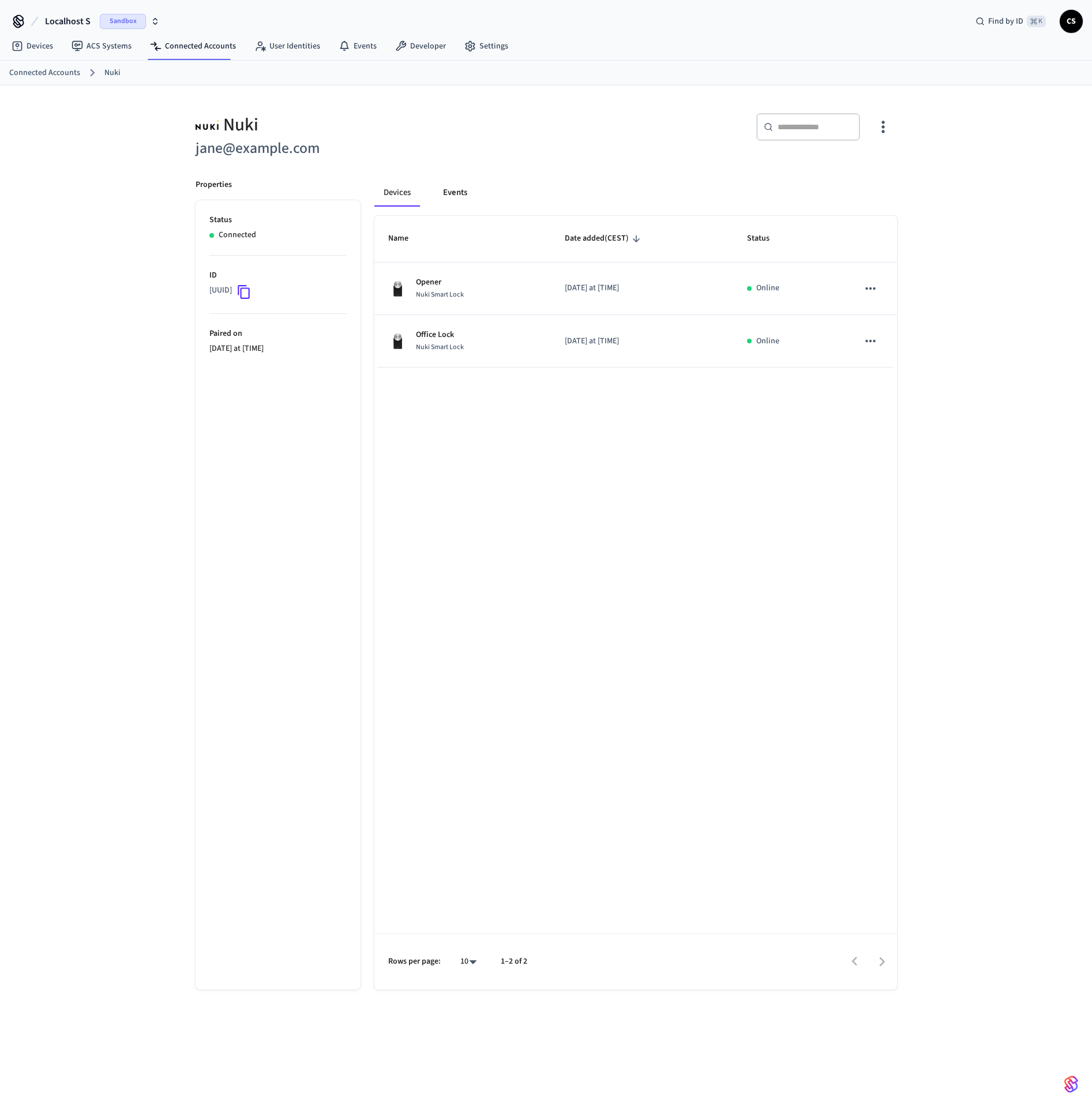 click on "Events" at bounding box center [455, 193] 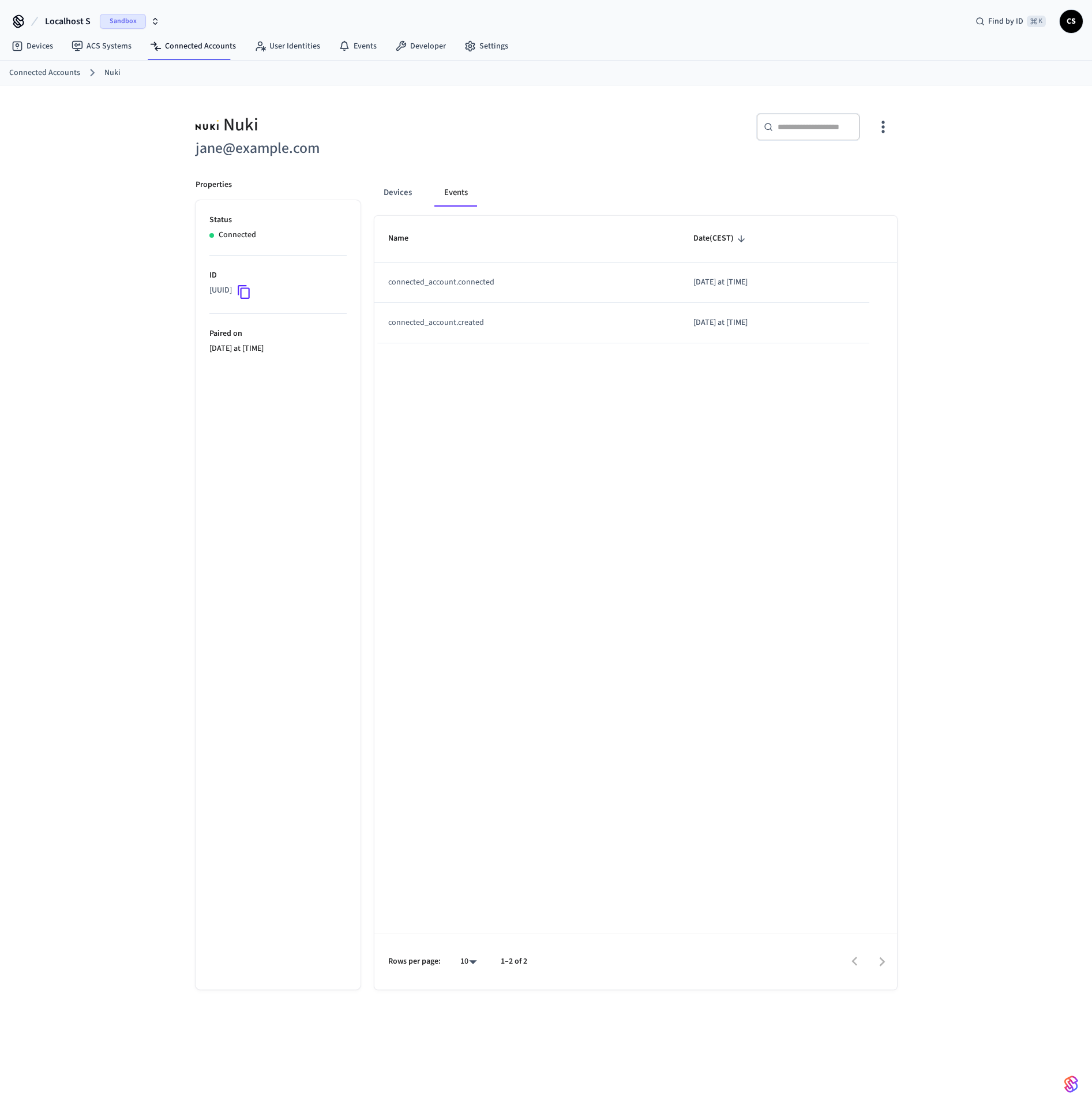 click on "Name Date (CEST) connected_account.connected [DATE] at [TIME] connected_account.created [DATE] at [TIME] Rows per page: 10 ** 1–2 of 2" at bounding box center (636, 602) 